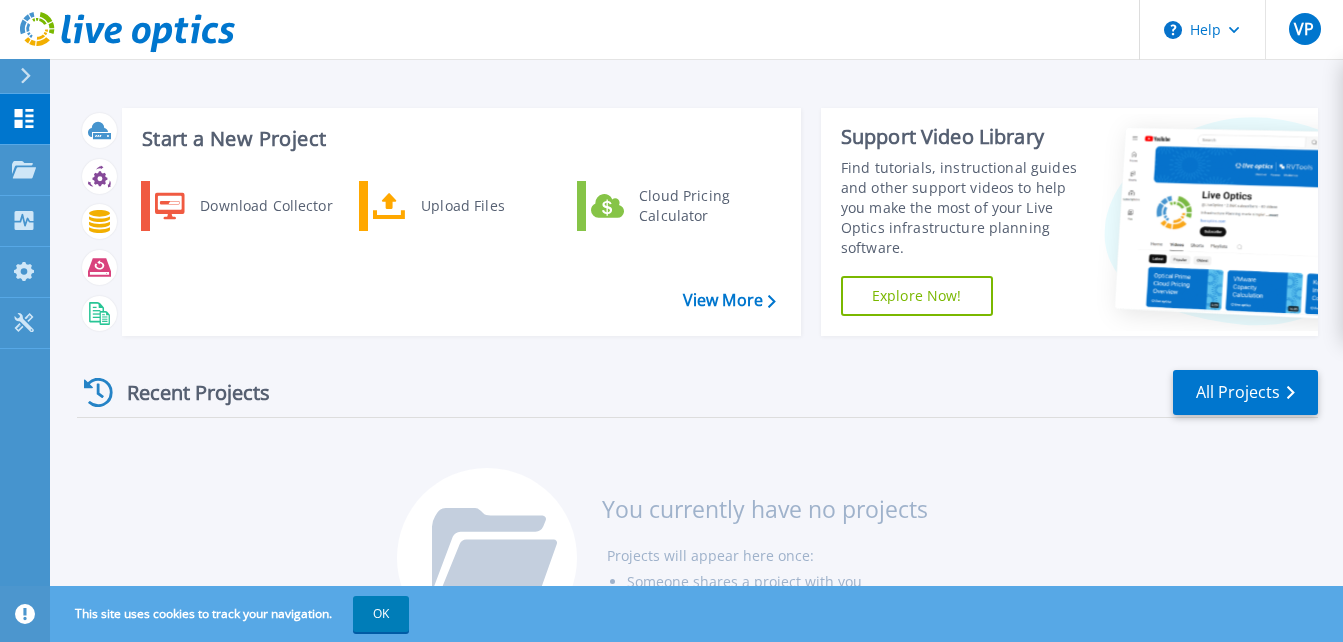 scroll, scrollTop: 0, scrollLeft: 0, axis: both 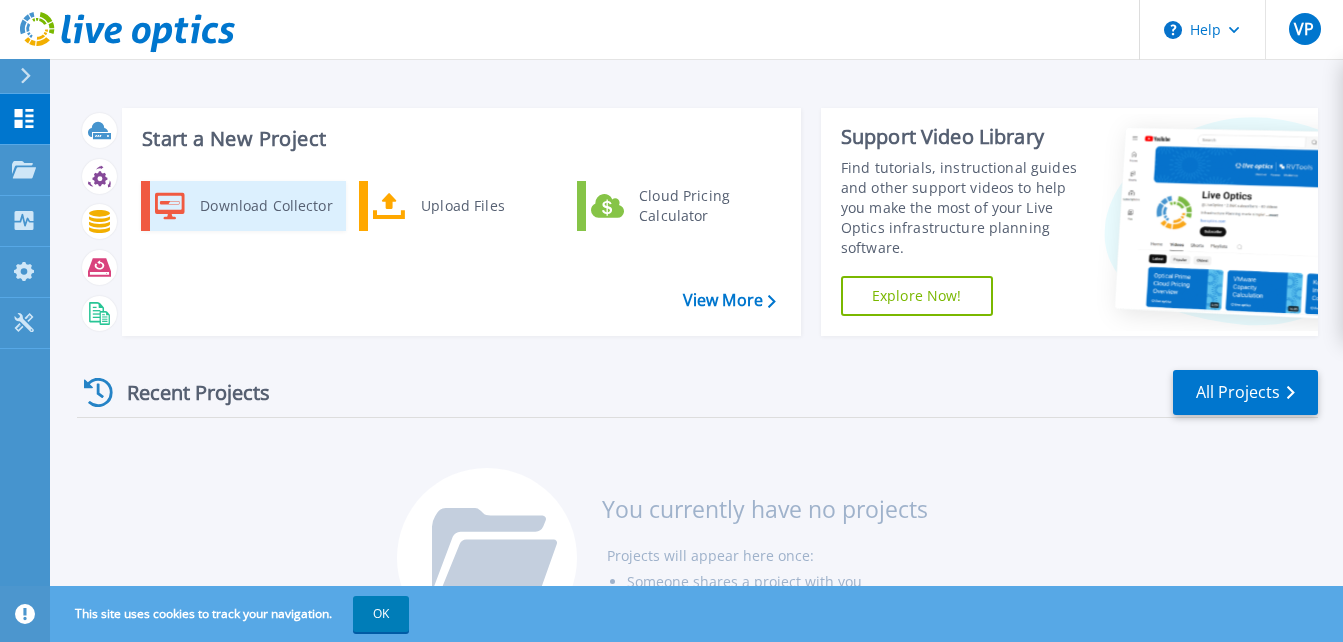 click on "Download Collector" at bounding box center (265, 206) 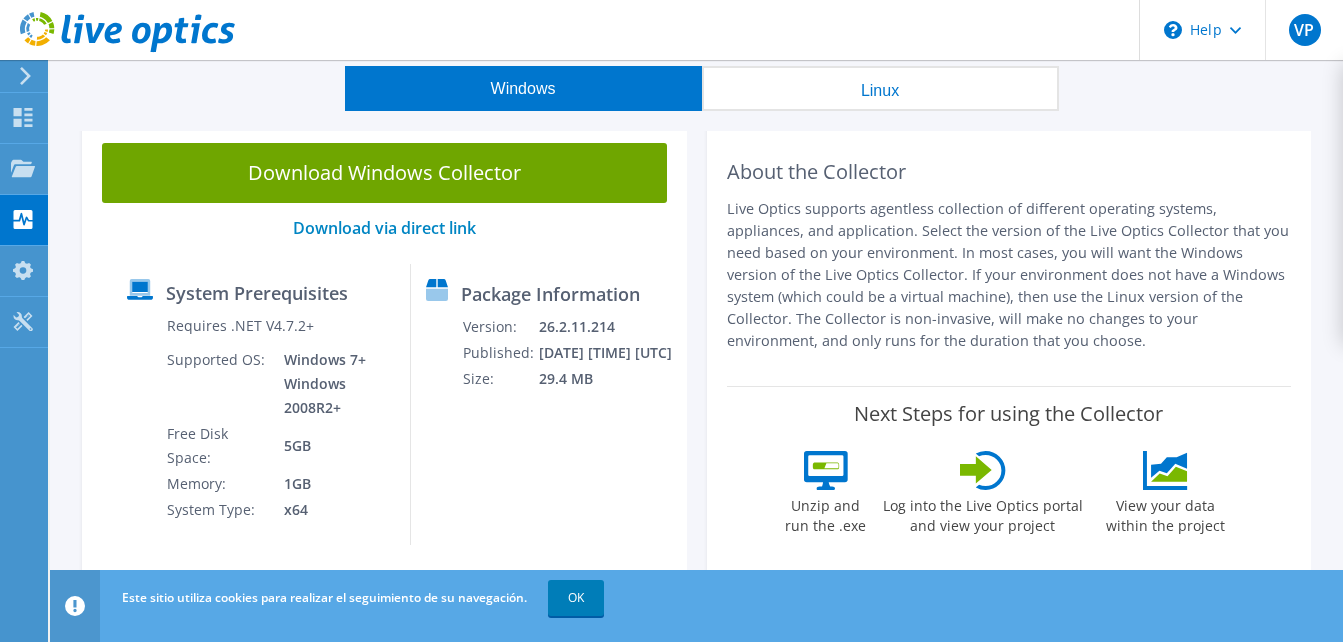 scroll, scrollTop: 58, scrollLeft: 0, axis: vertical 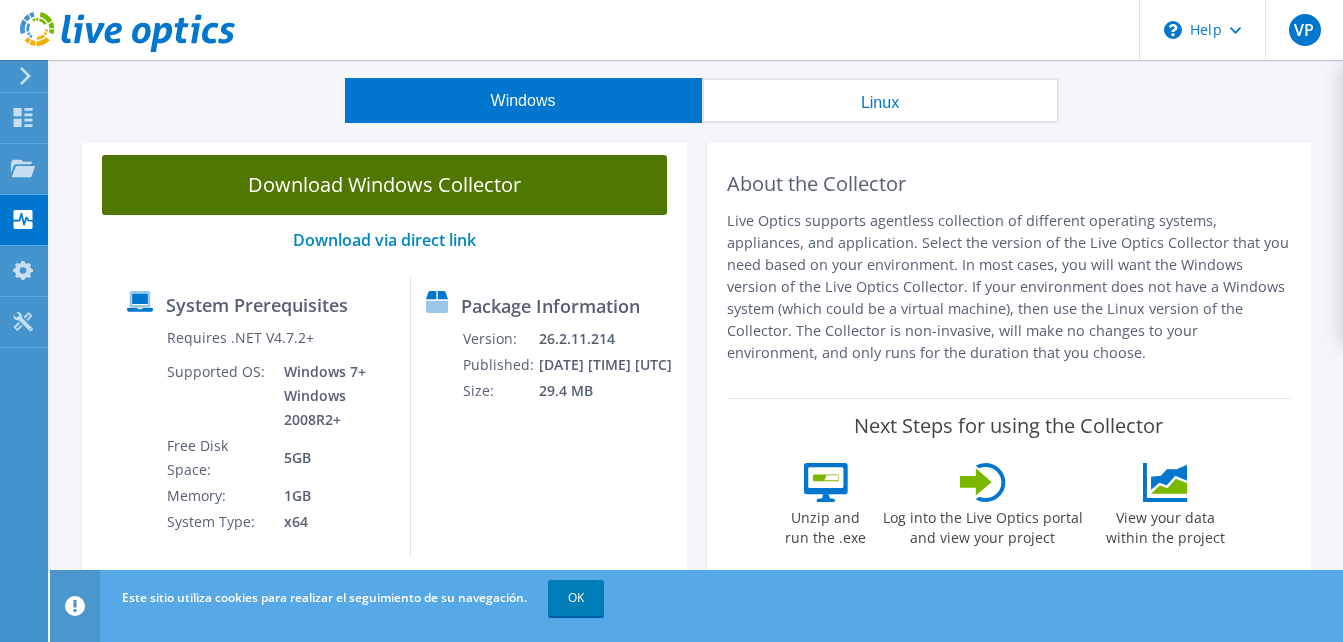 click on "Download Windows Collector" at bounding box center (384, 185) 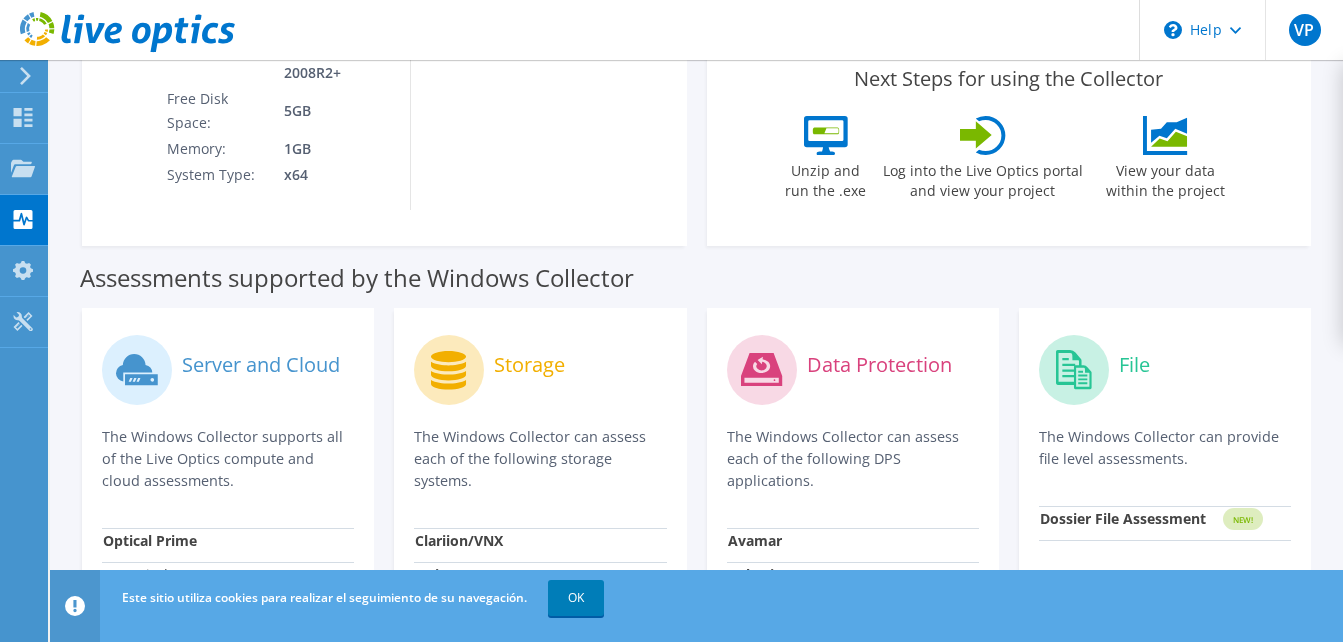 scroll, scrollTop: 500, scrollLeft: 0, axis: vertical 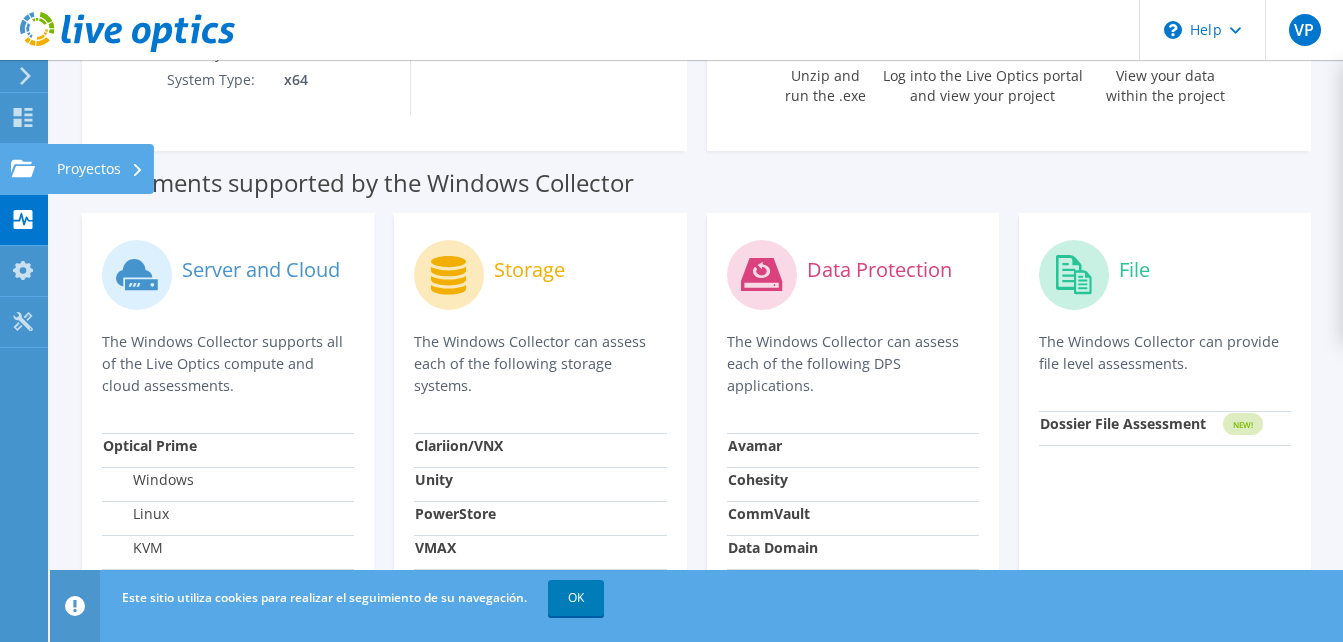 click 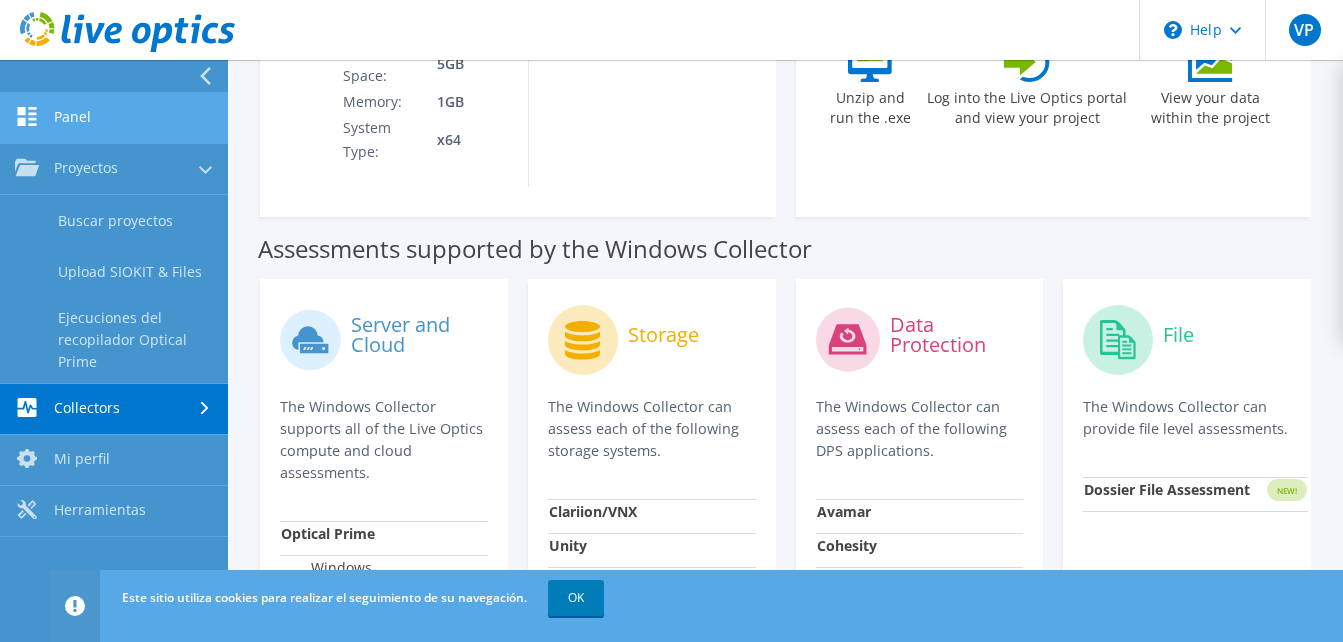 click on "Panel" at bounding box center [114, 118] 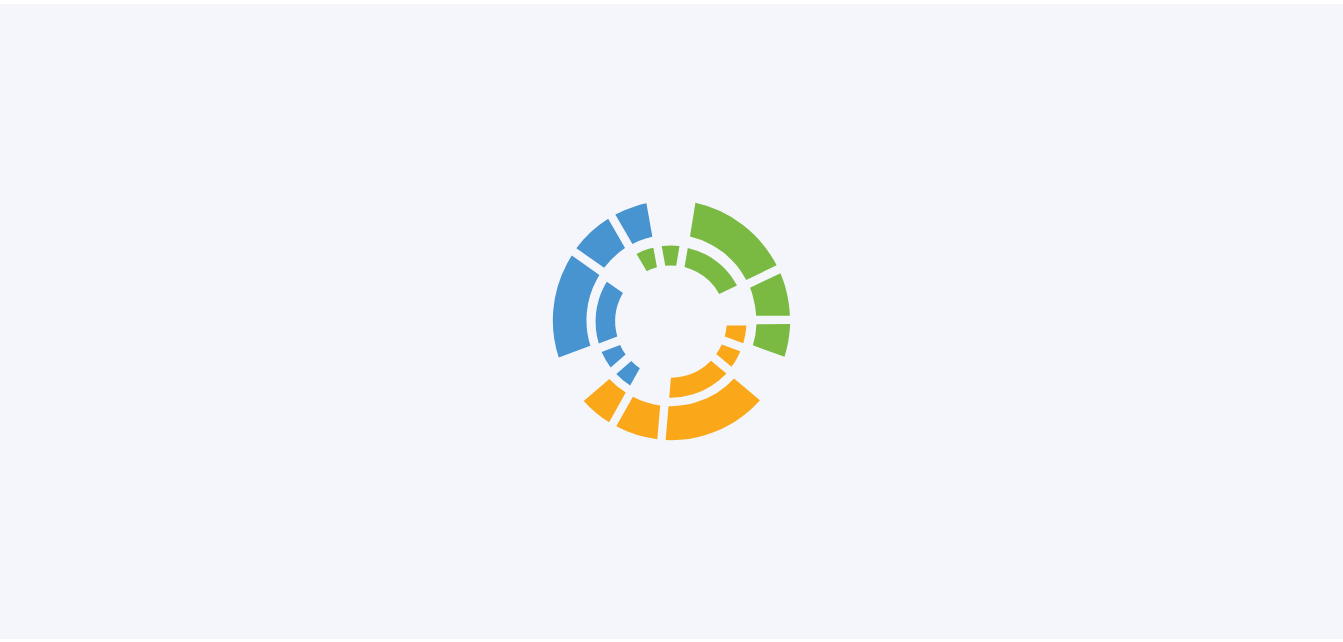 scroll, scrollTop: 0, scrollLeft: 0, axis: both 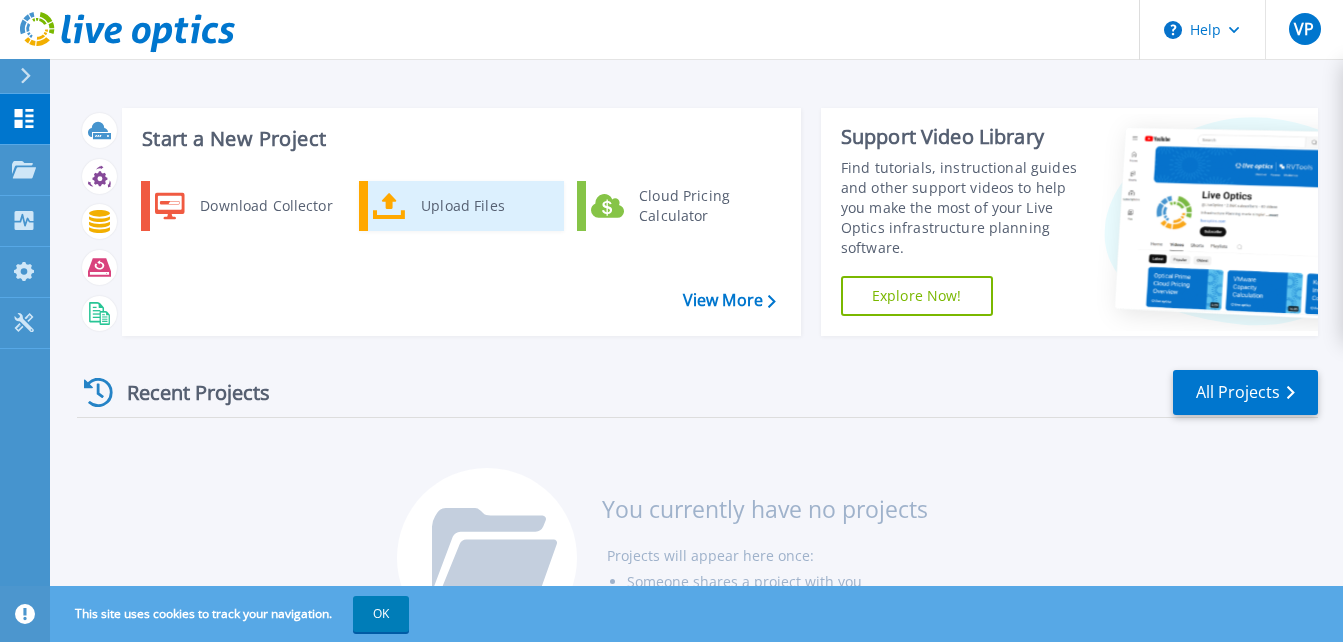 click on "Upload Files" at bounding box center [485, 206] 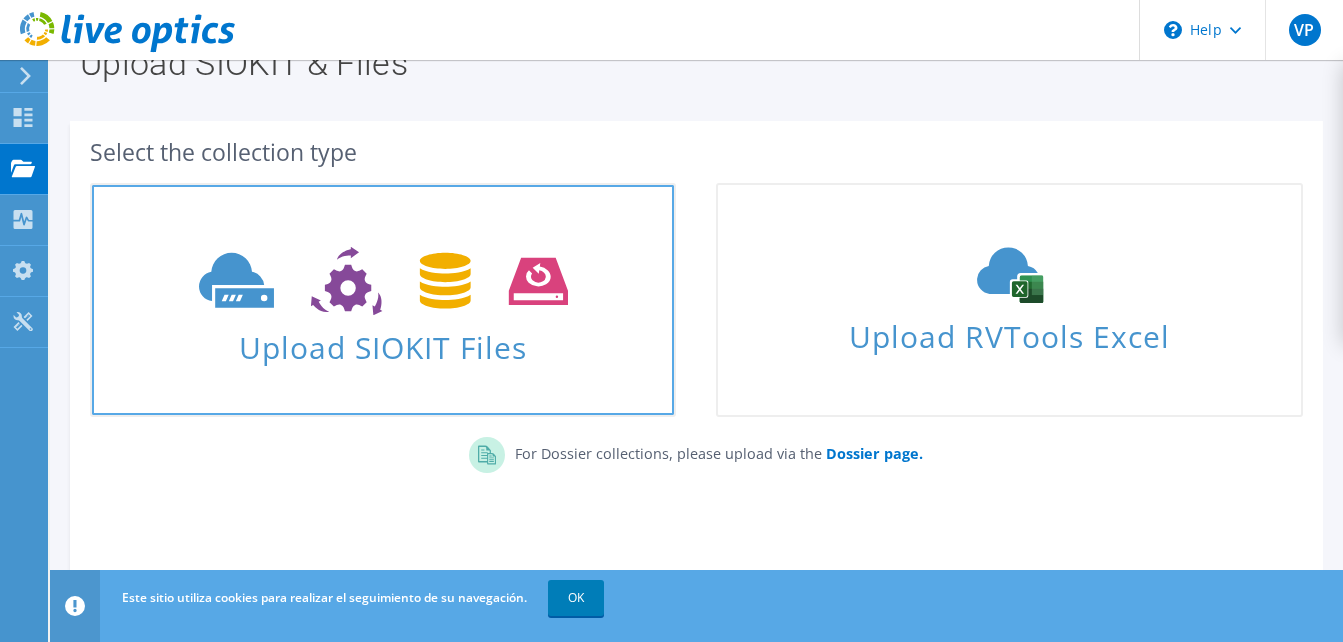 scroll, scrollTop: 0, scrollLeft: 0, axis: both 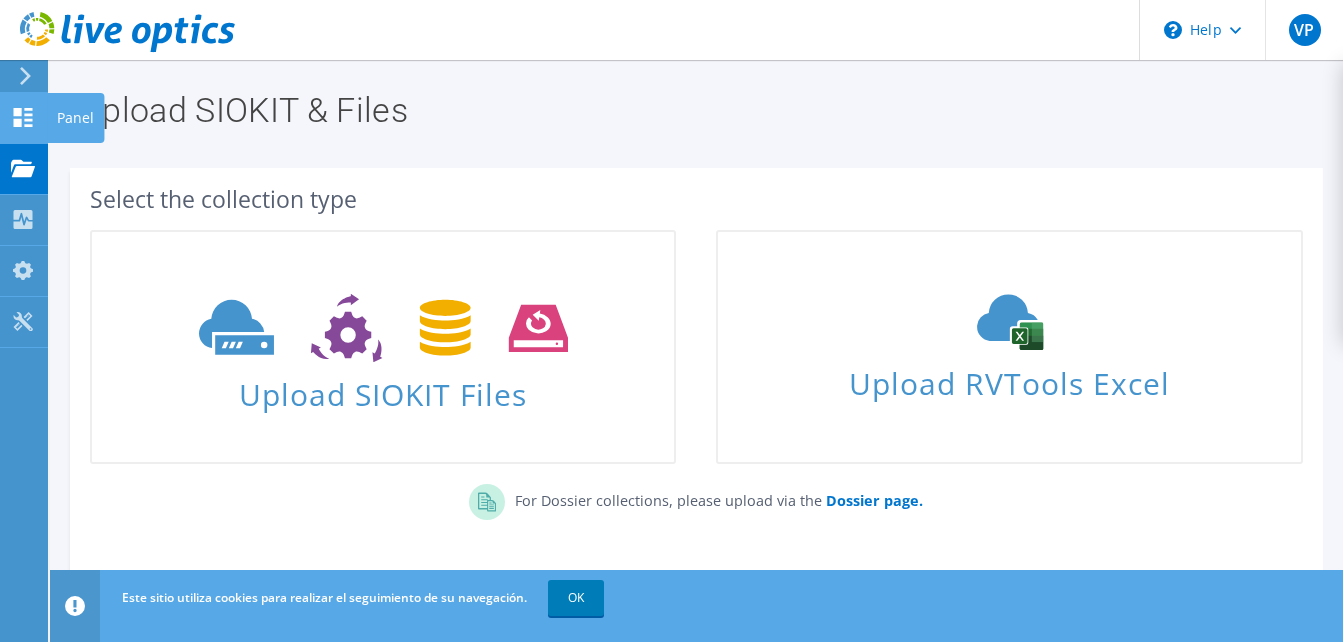 click 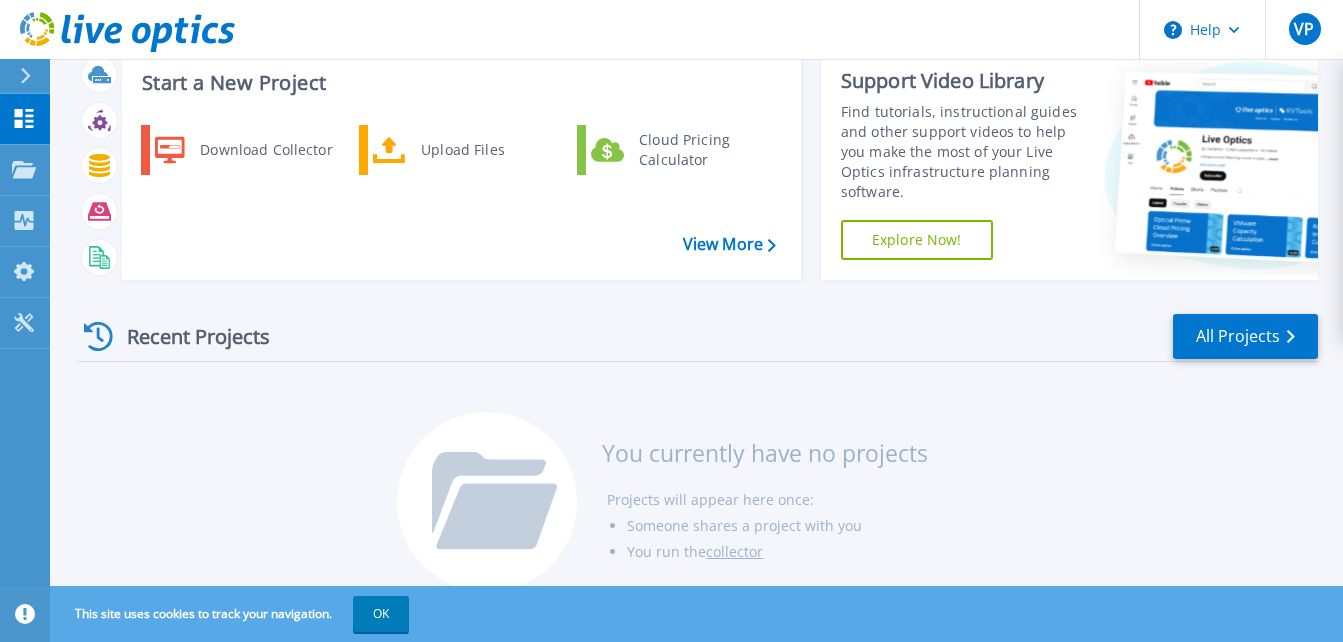 scroll, scrollTop: 86, scrollLeft: 0, axis: vertical 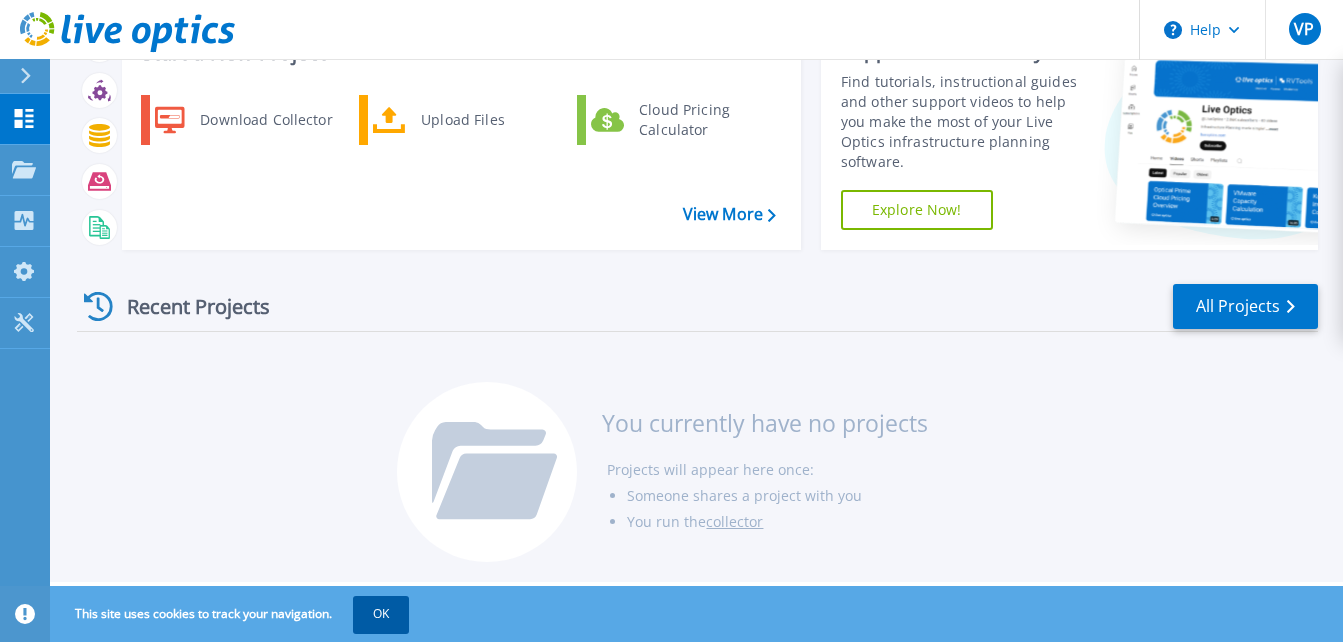 click on "OK" at bounding box center [381, 614] 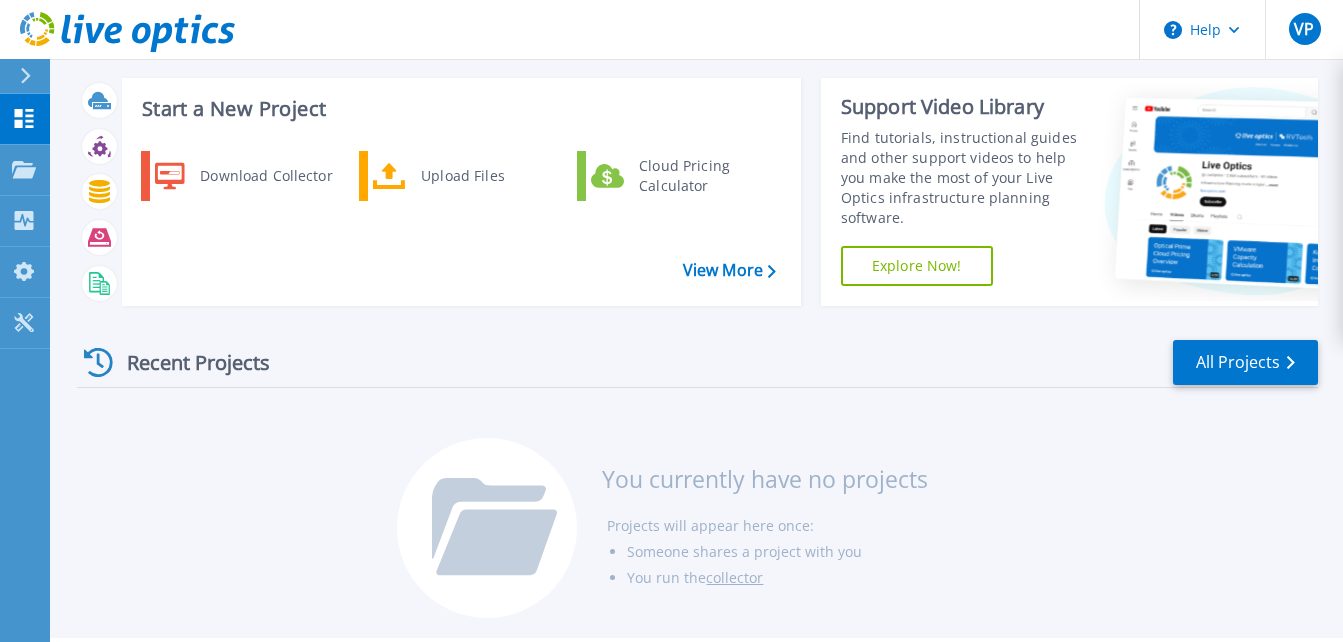 scroll, scrollTop: 0, scrollLeft: 0, axis: both 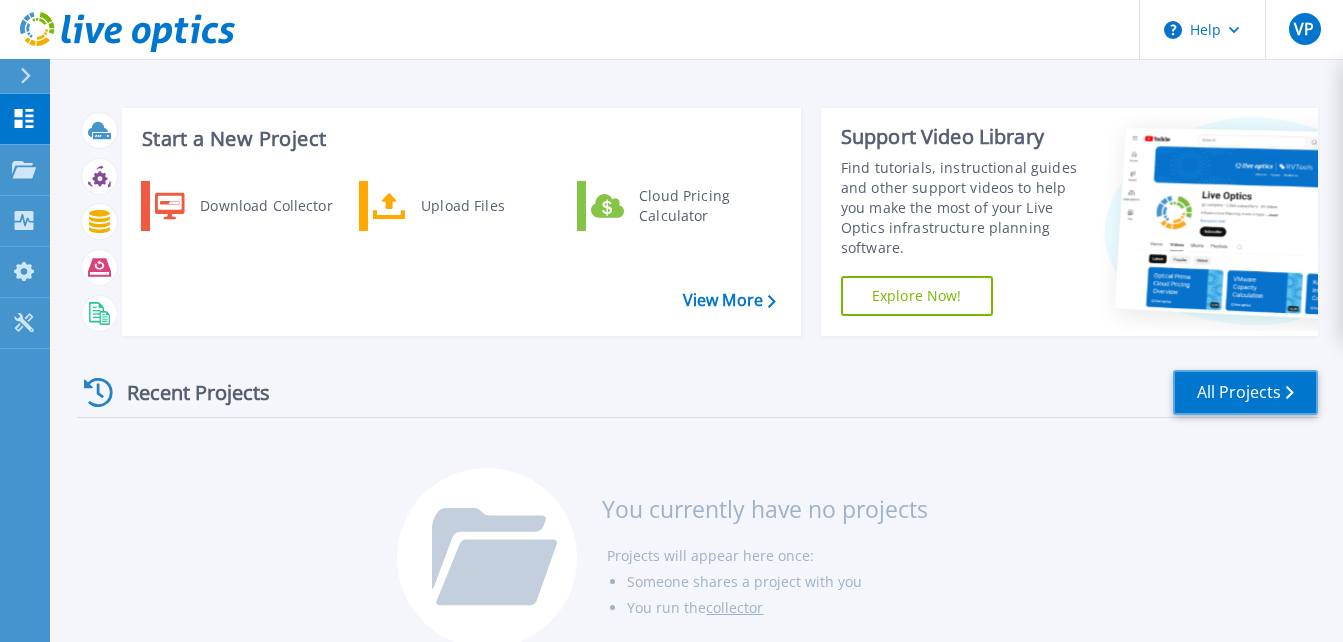 click on "All Projects" at bounding box center (1245, 392) 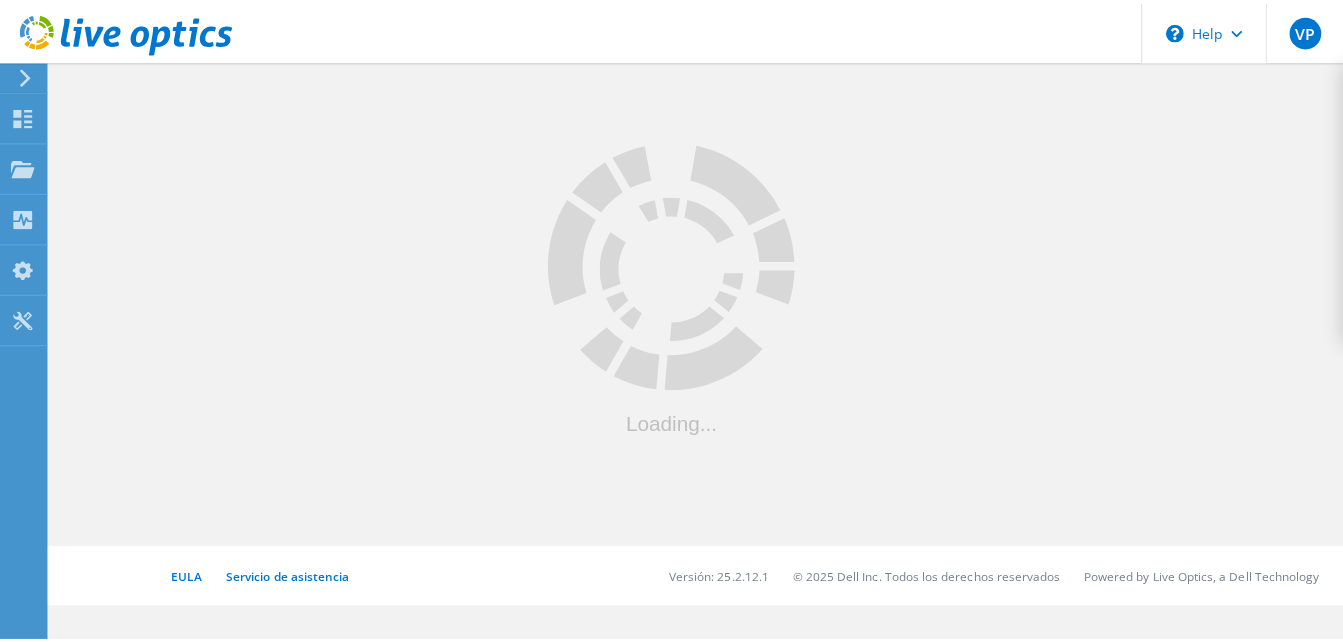 scroll, scrollTop: 0, scrollLeft: 0, axis: both 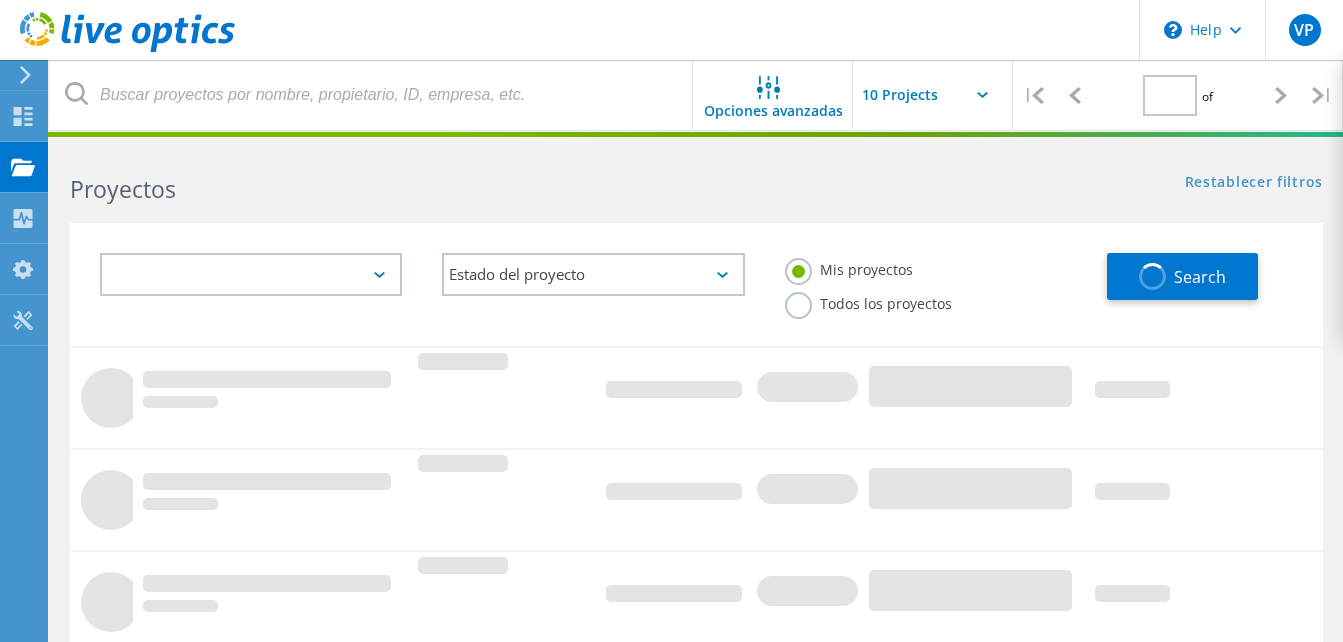 type on "1" 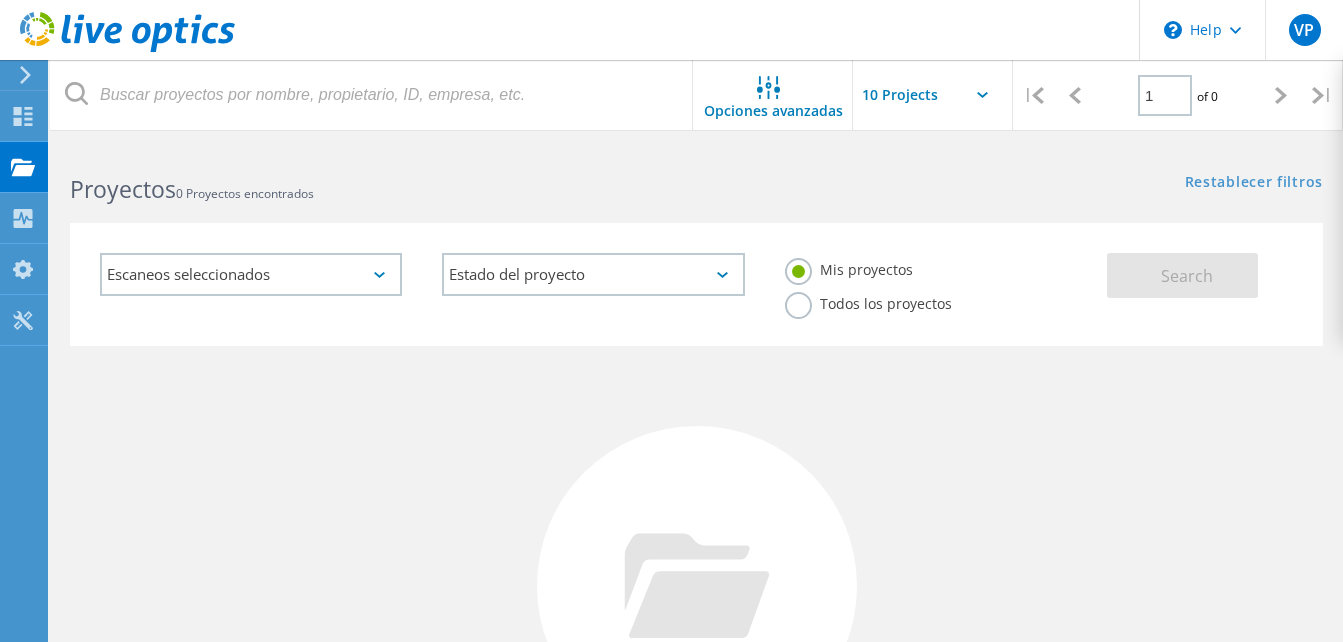 click 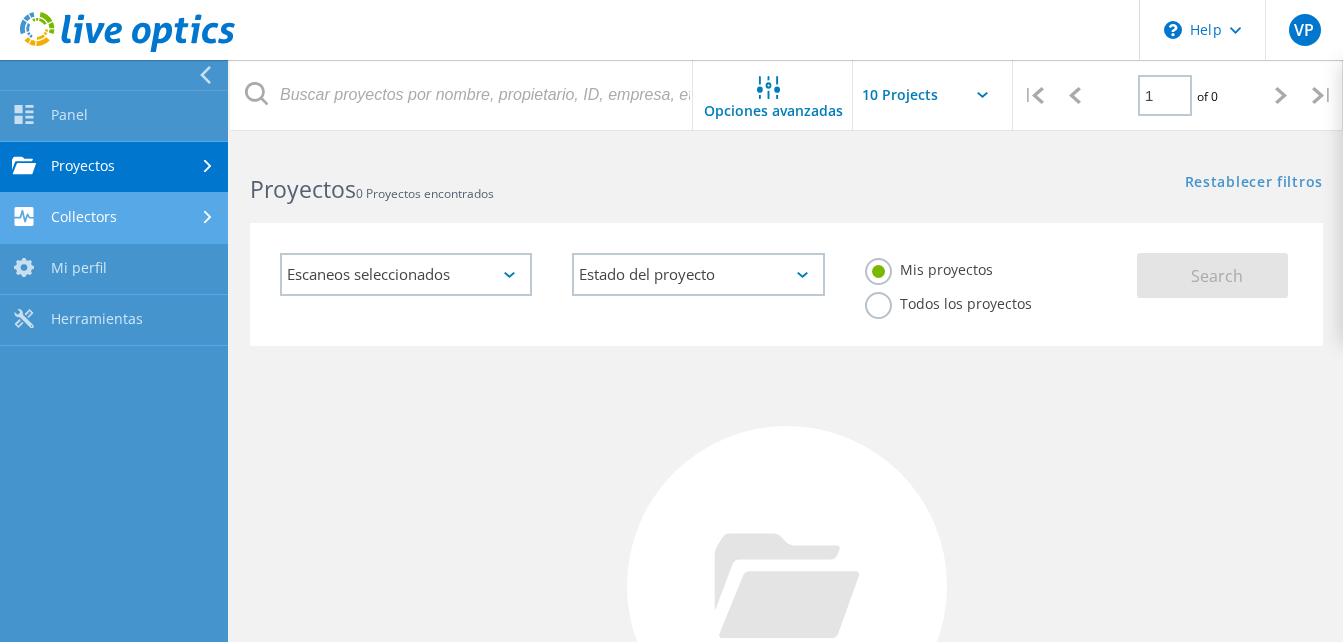 click on "Collectors" at bounding box center (114, 218) 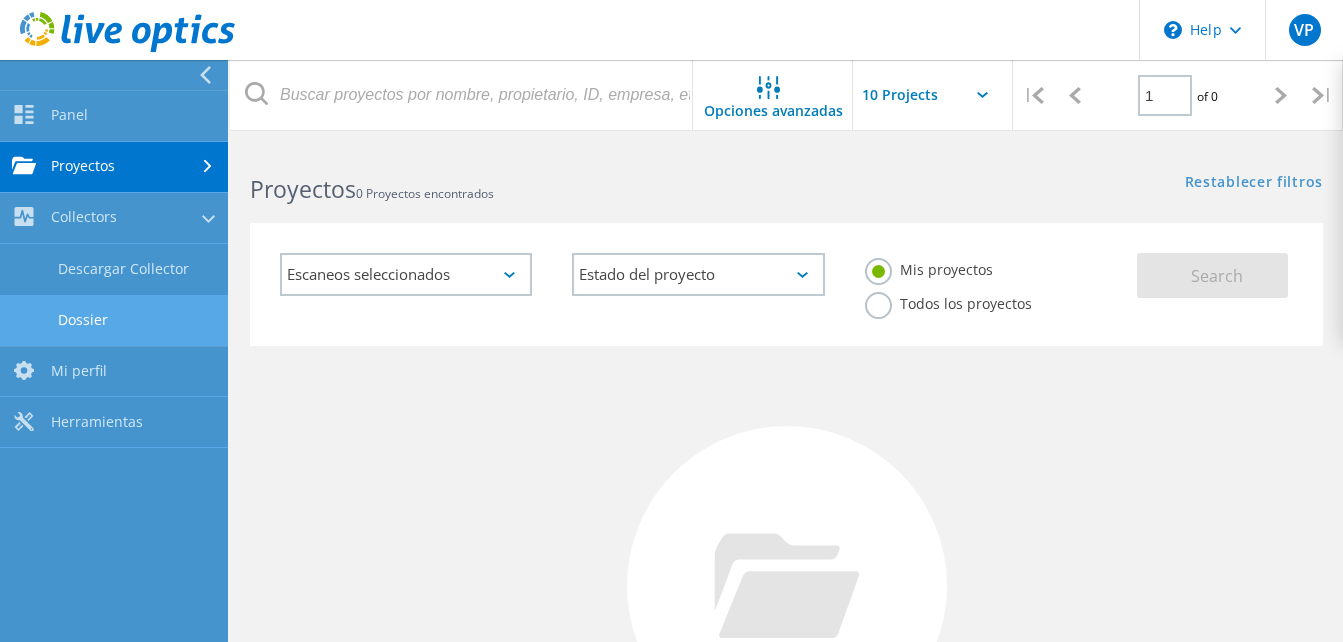 click on "Dossier" at bounding box center (114, 320) 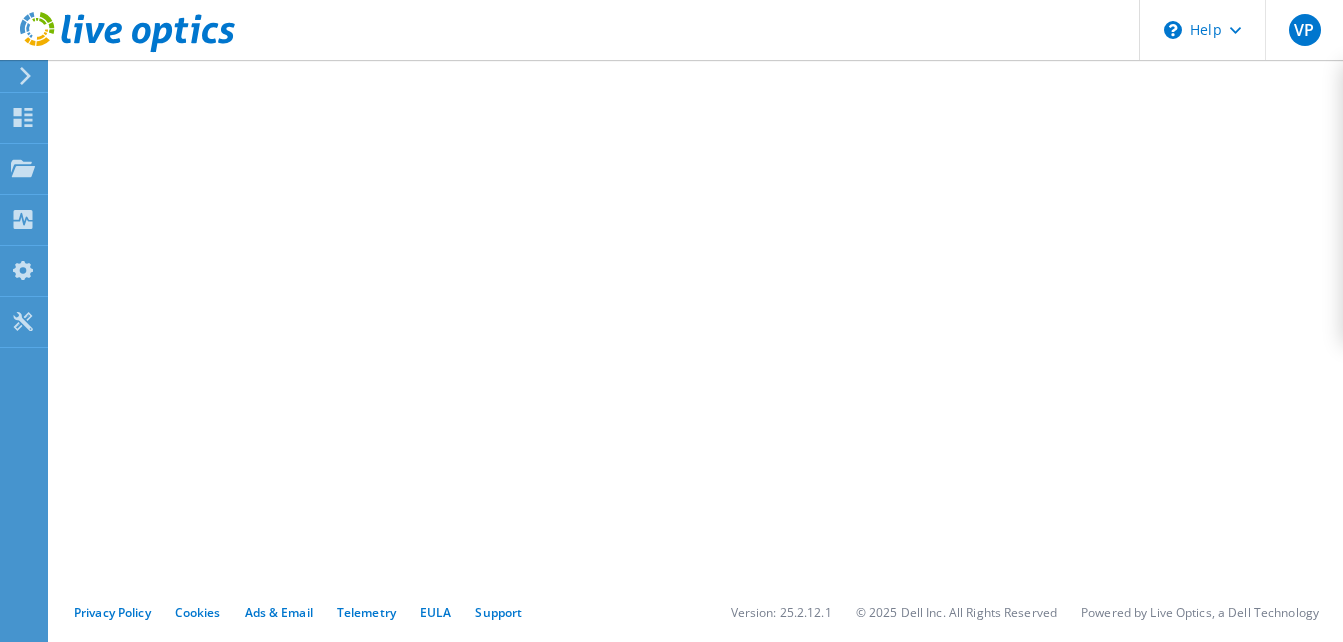 scroll, scrollTop: 0, scrollLeft: 0, axis: both 